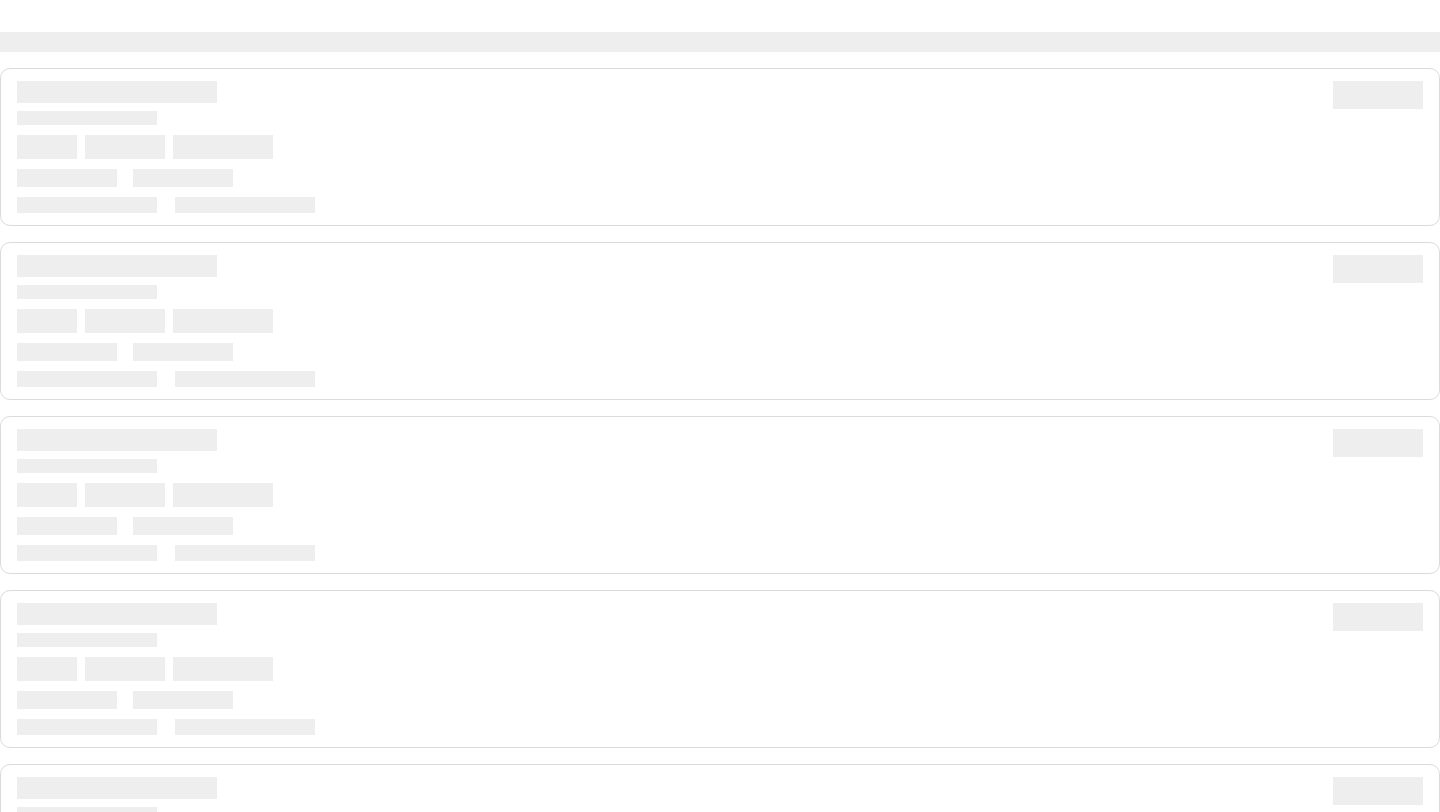 scroll, scrollTop: 0, scrollLeft: 0, axis: both 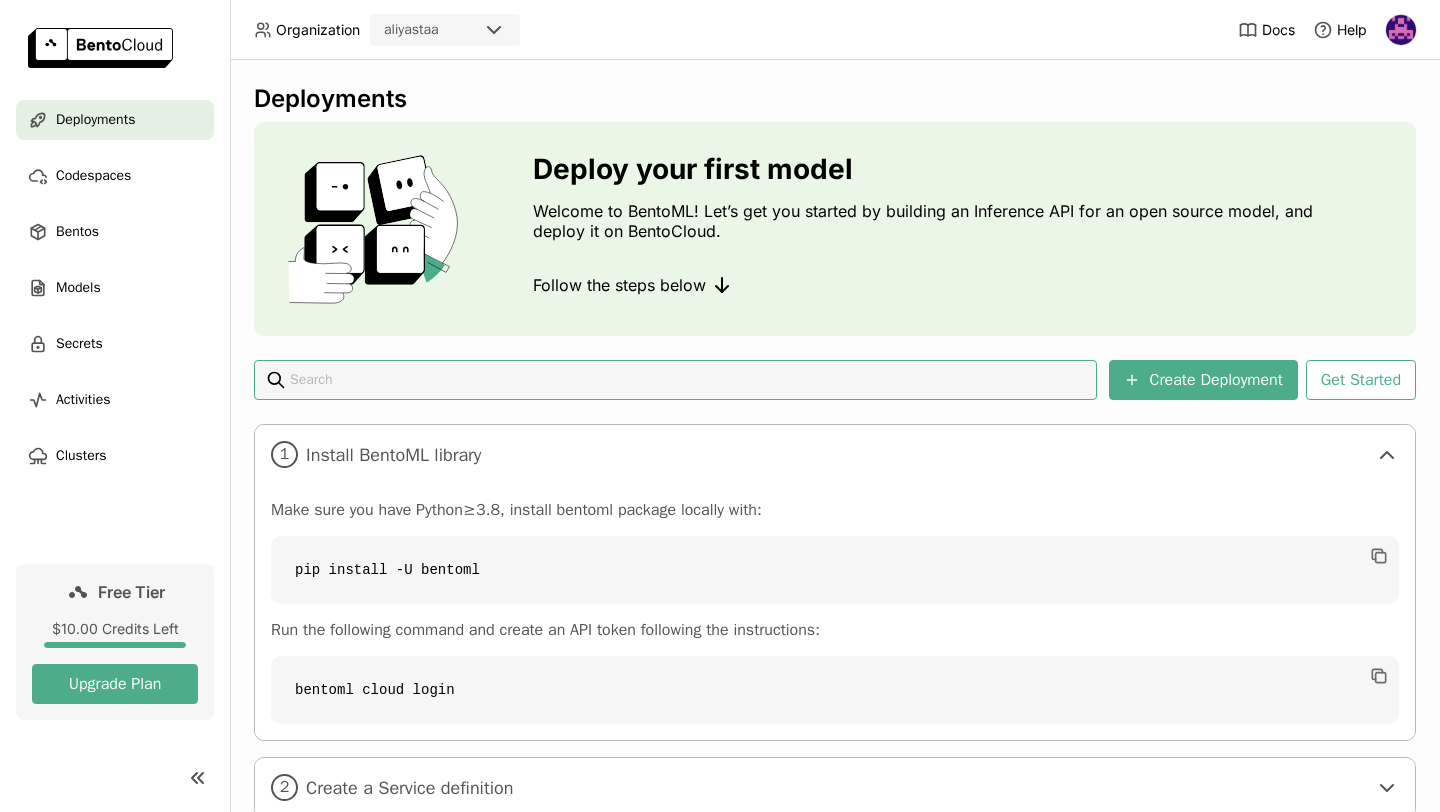 click at bounding box center [1401, 30] 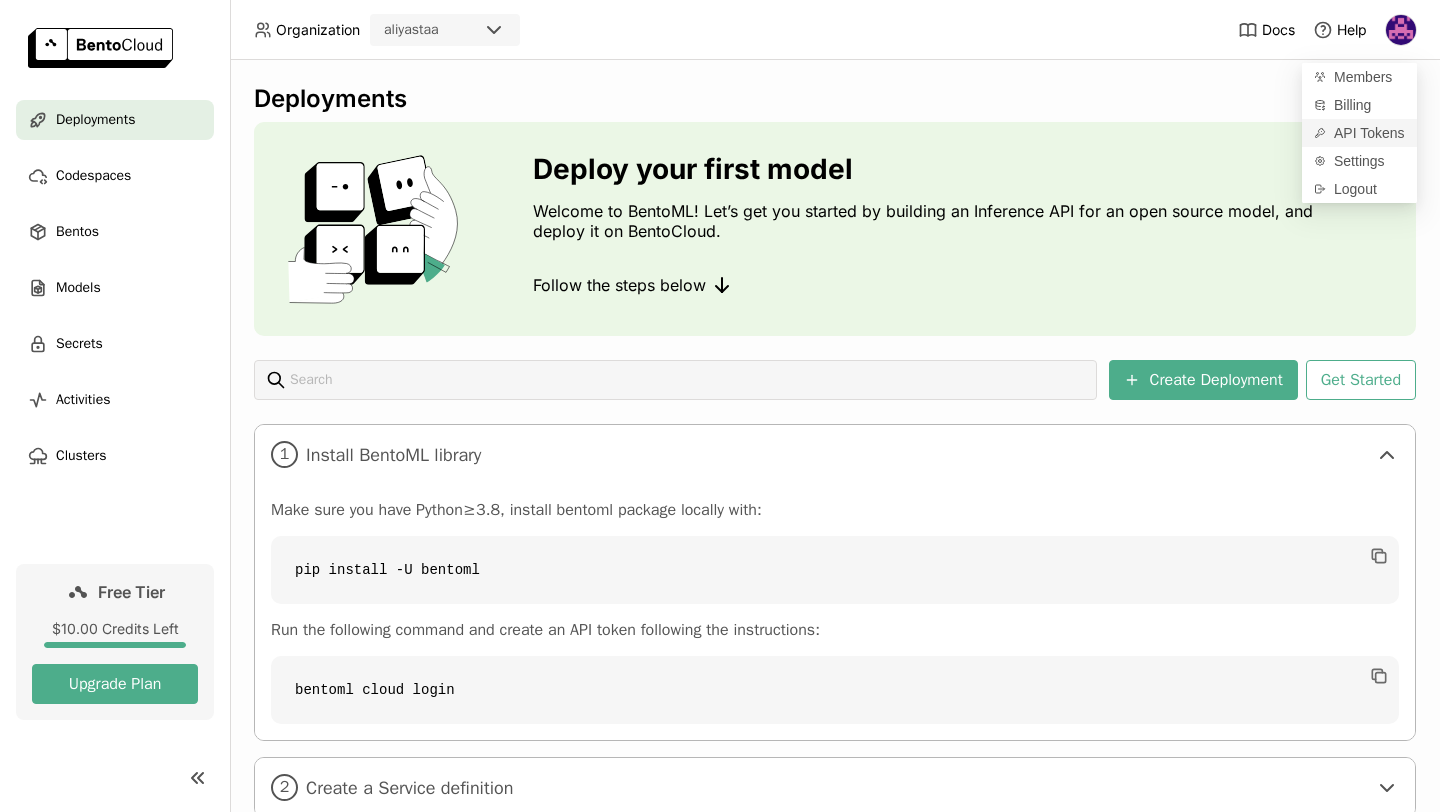 click 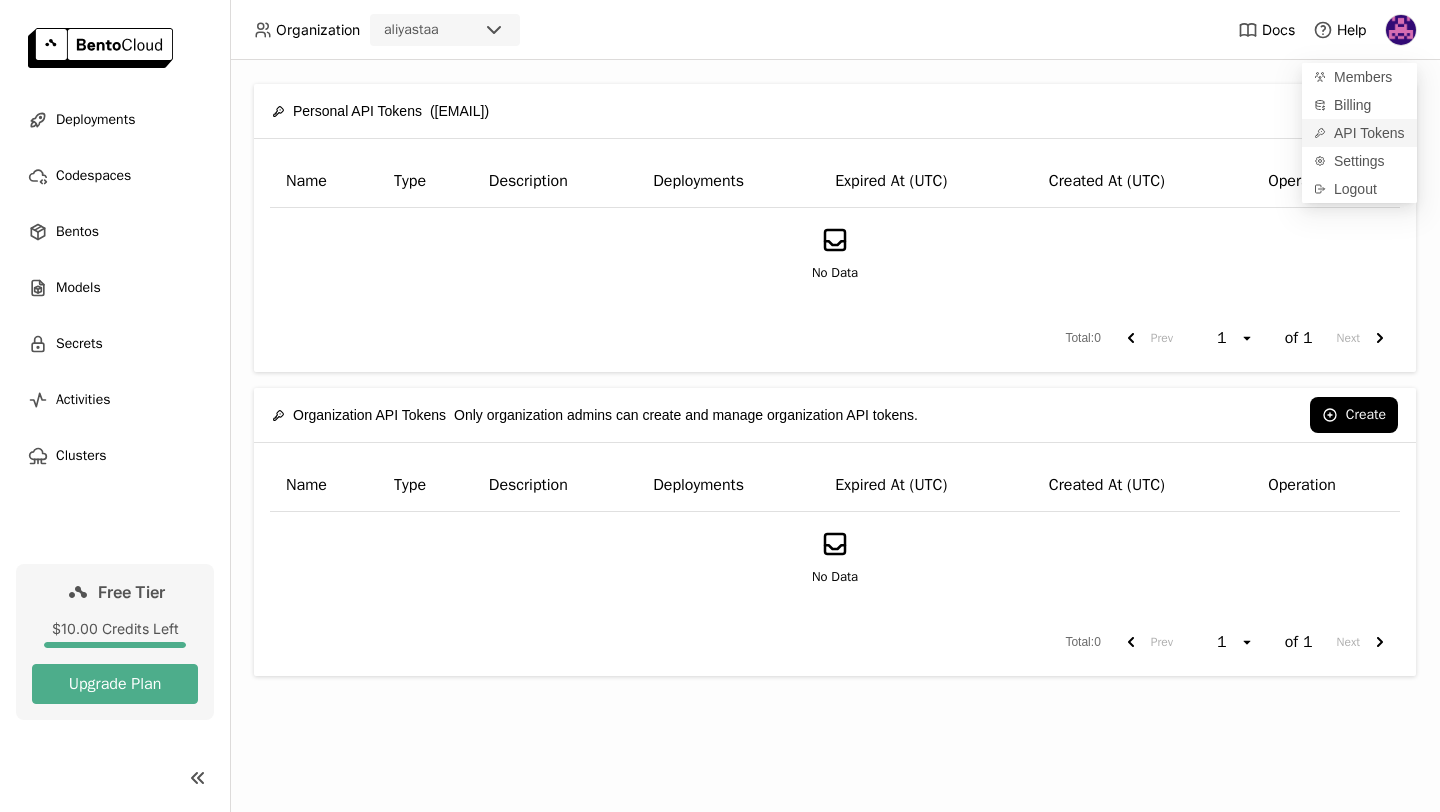click on "API Tokens" at bounding box center [1359, 133] 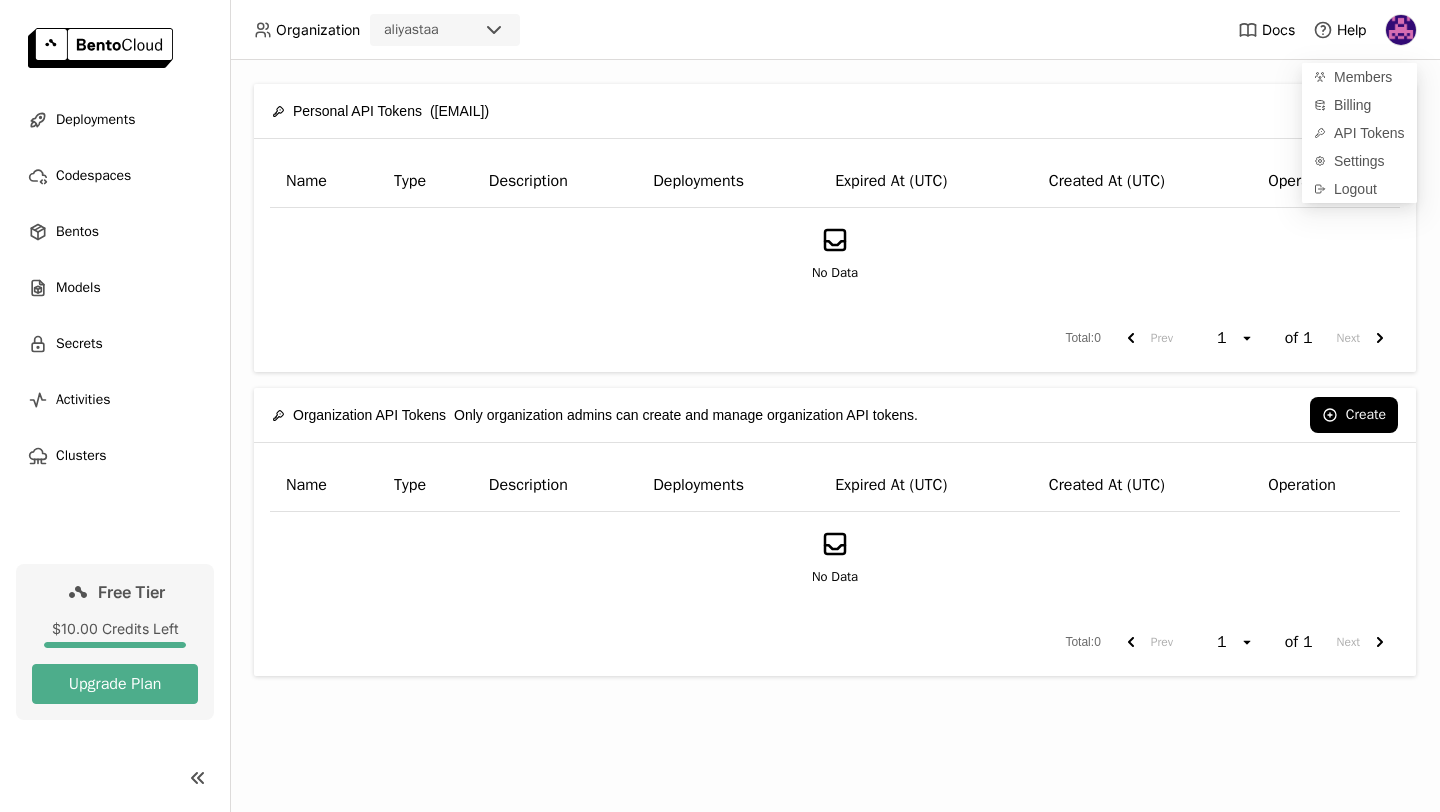 click on "Created At (UTC)" at bounding box center (1142, 181) 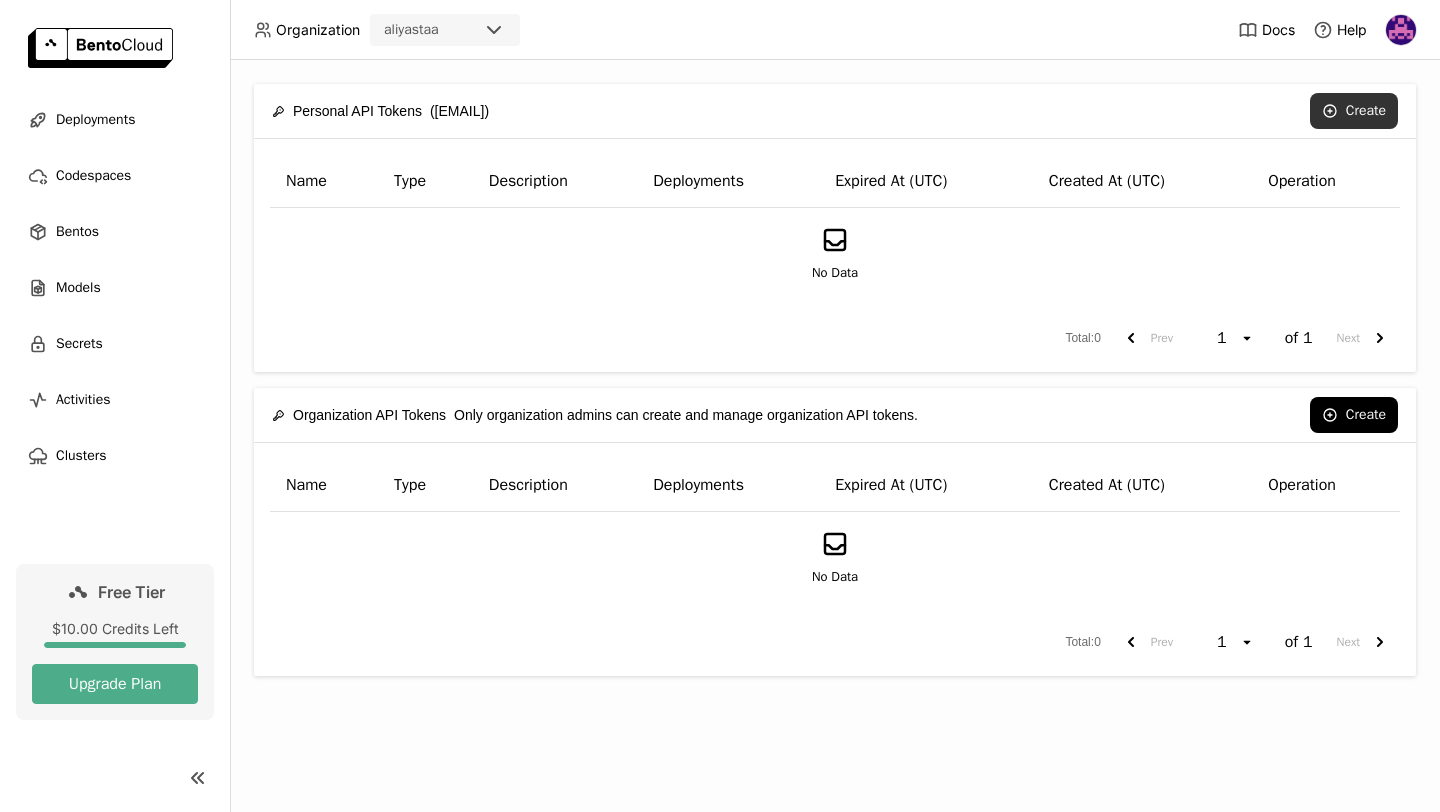 click on "Create" at bounding box center [1354, 111] 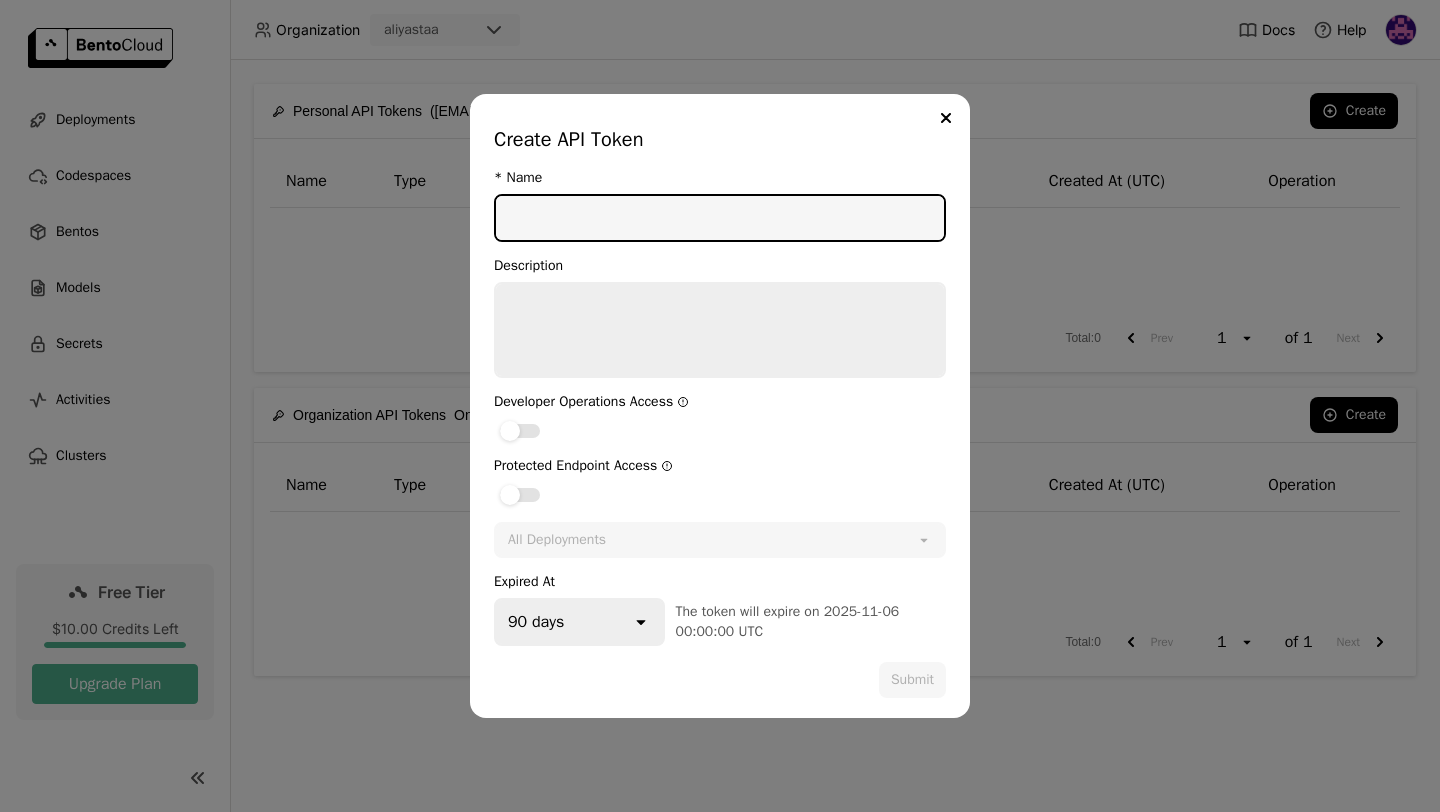 type on "s" 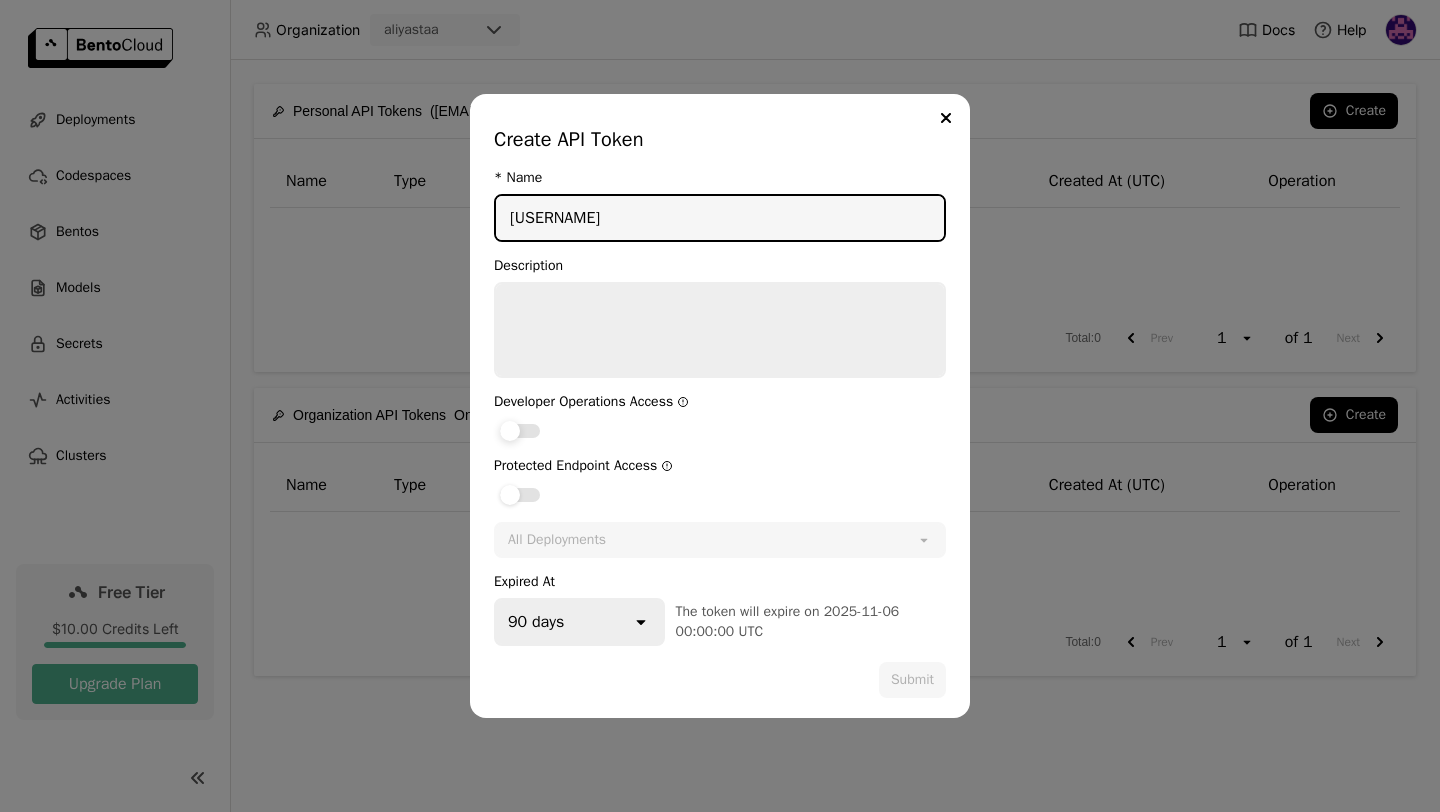 type on "[USERNAME]" 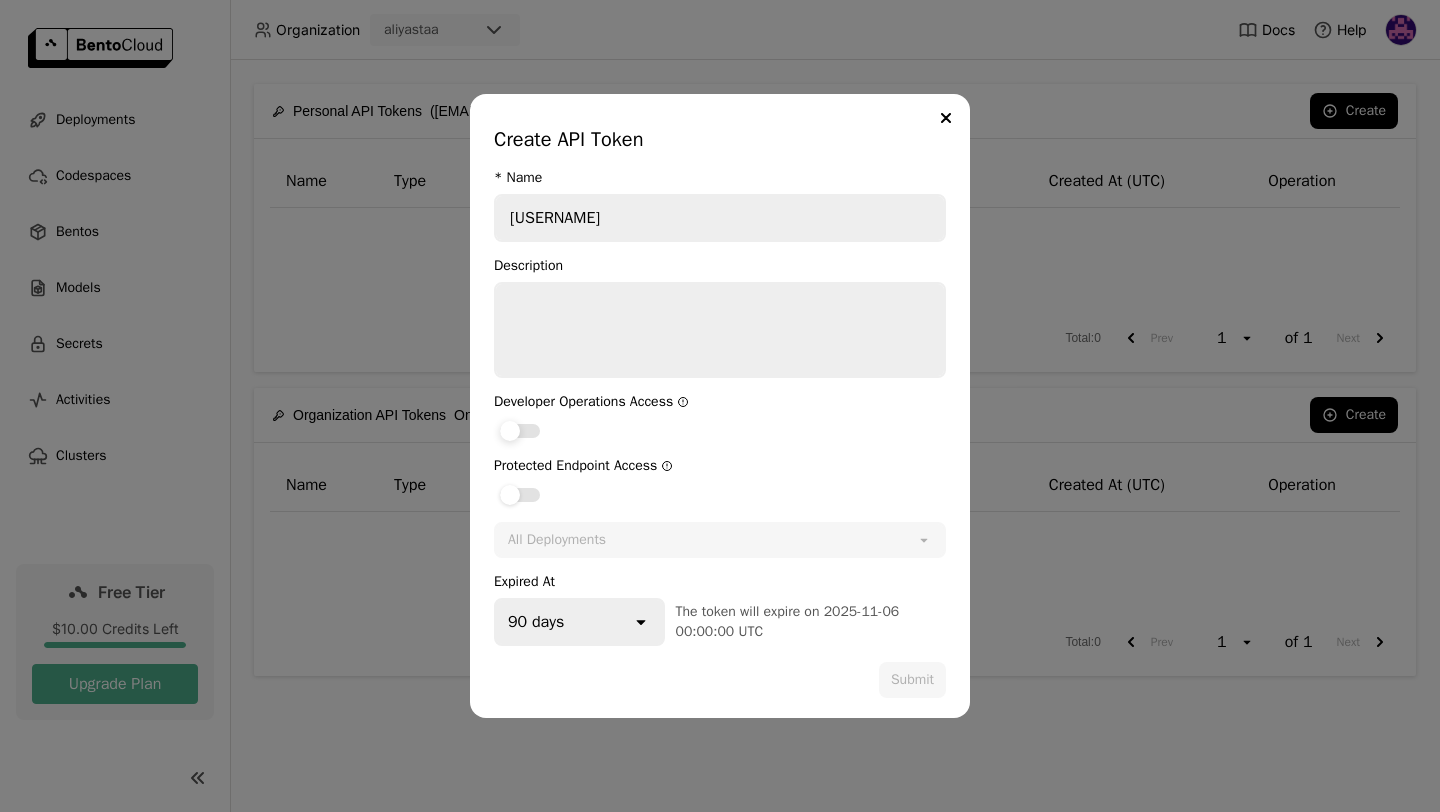 click at bounding box center (510, 431) 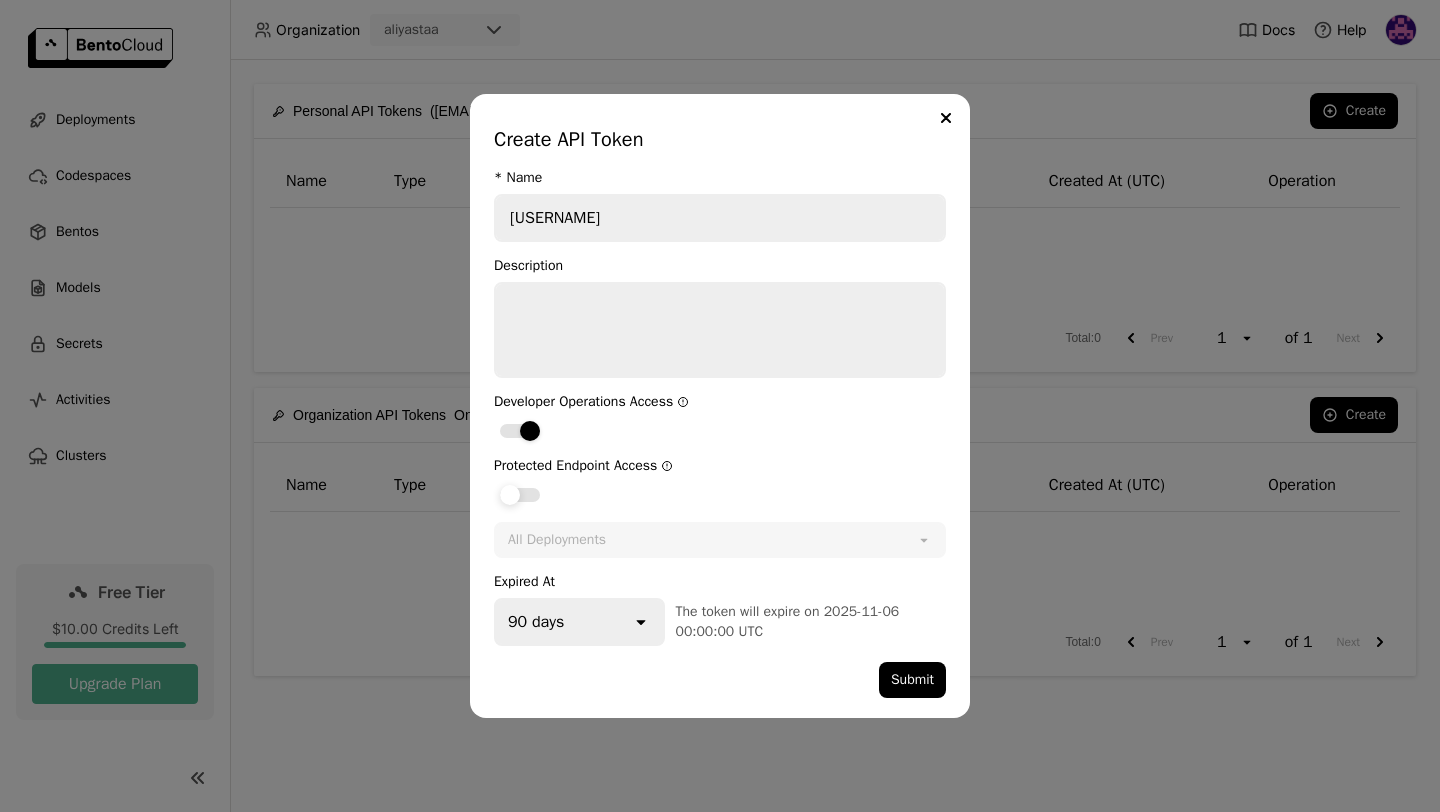 click at bounding box center (510, 495) 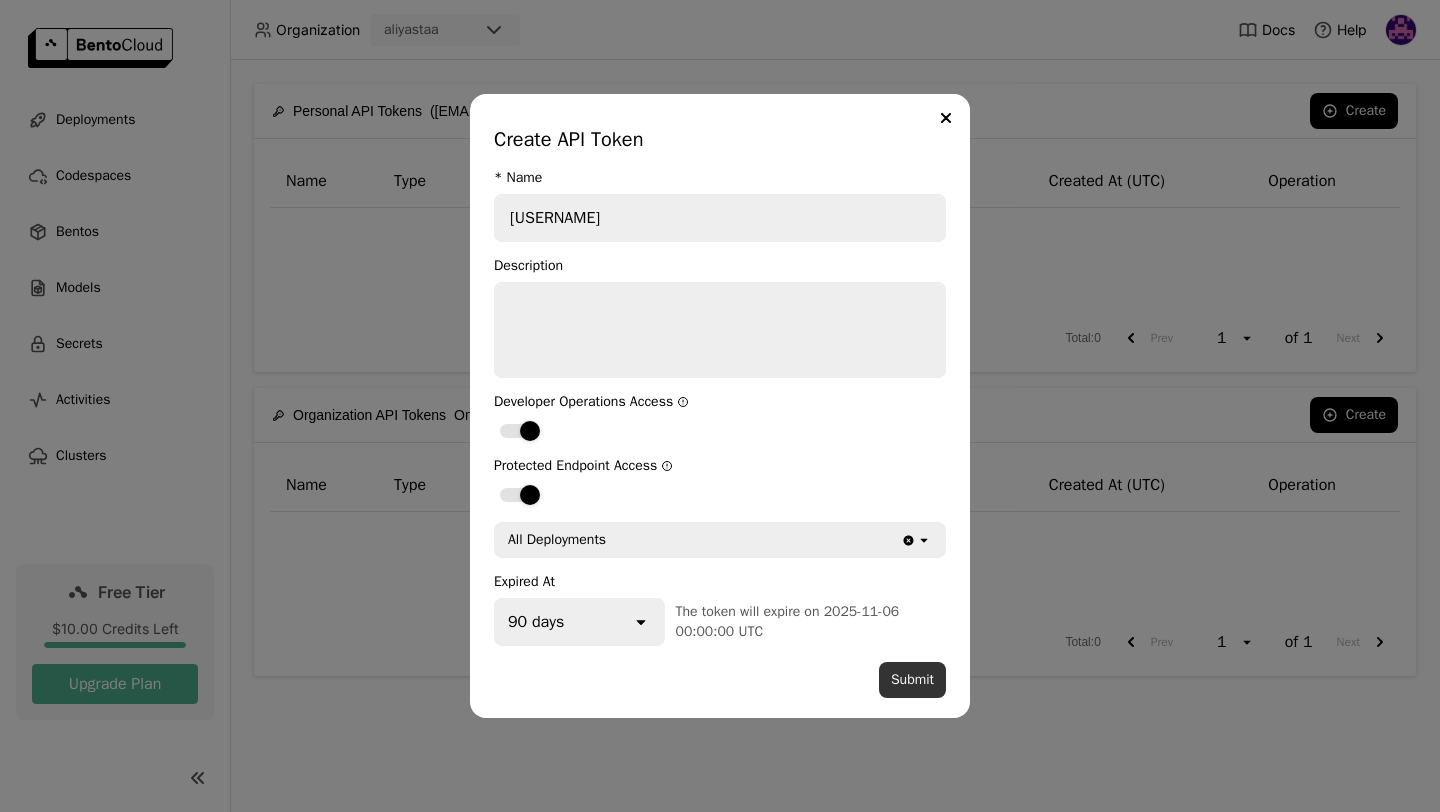 click on "Submit" at bounding box center (912, 680) 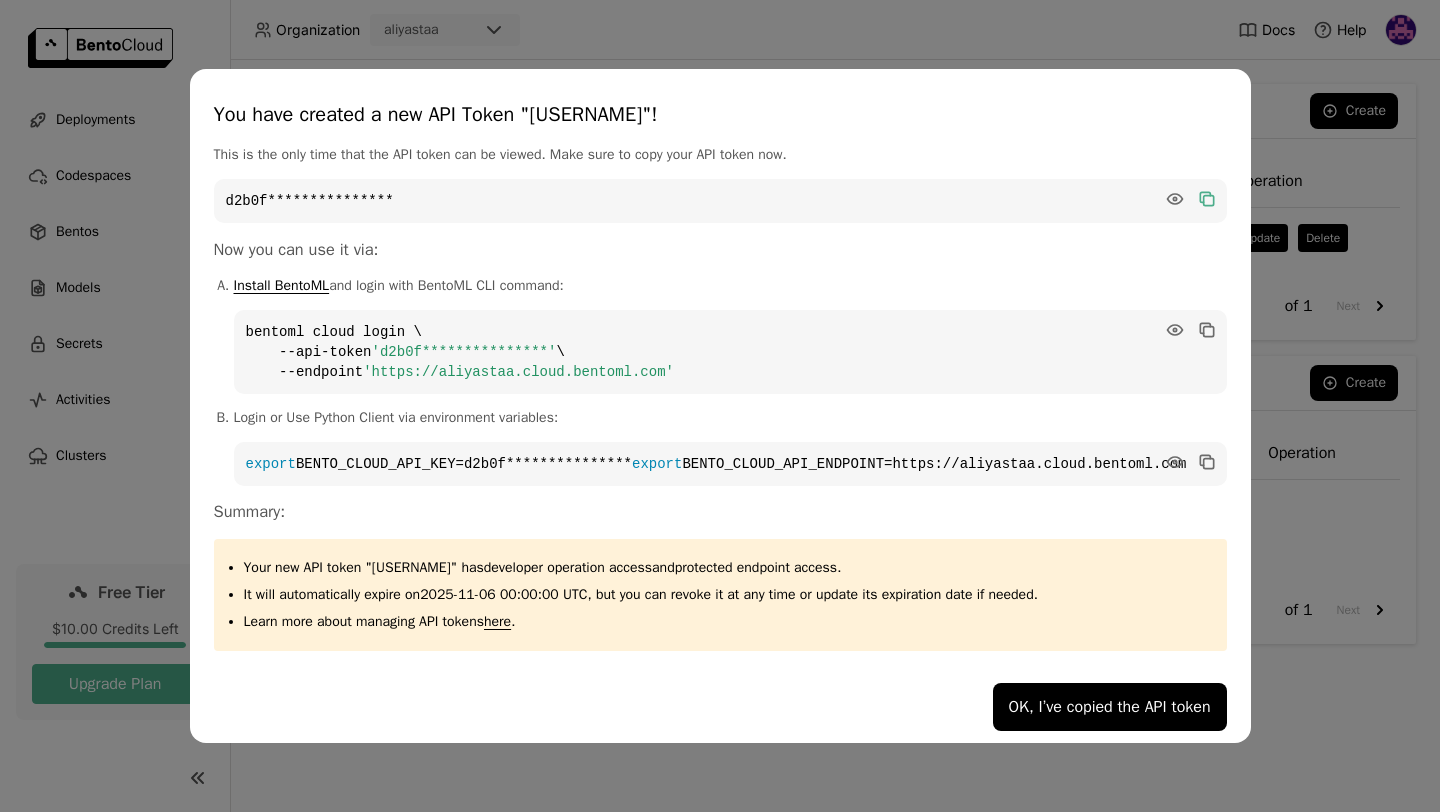 click 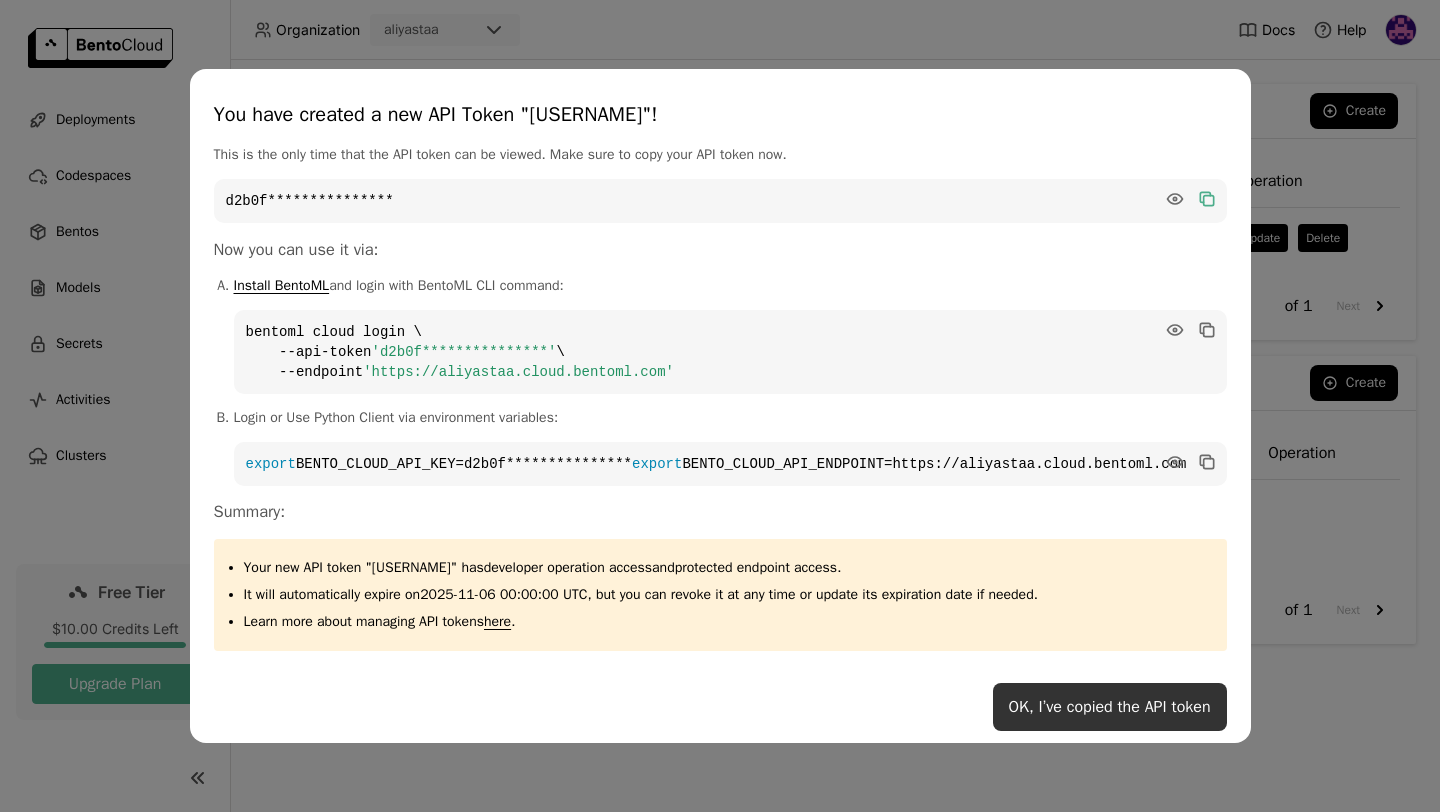 click on "OK, I’ve copied the API token" at bounding box center (1110, 707) 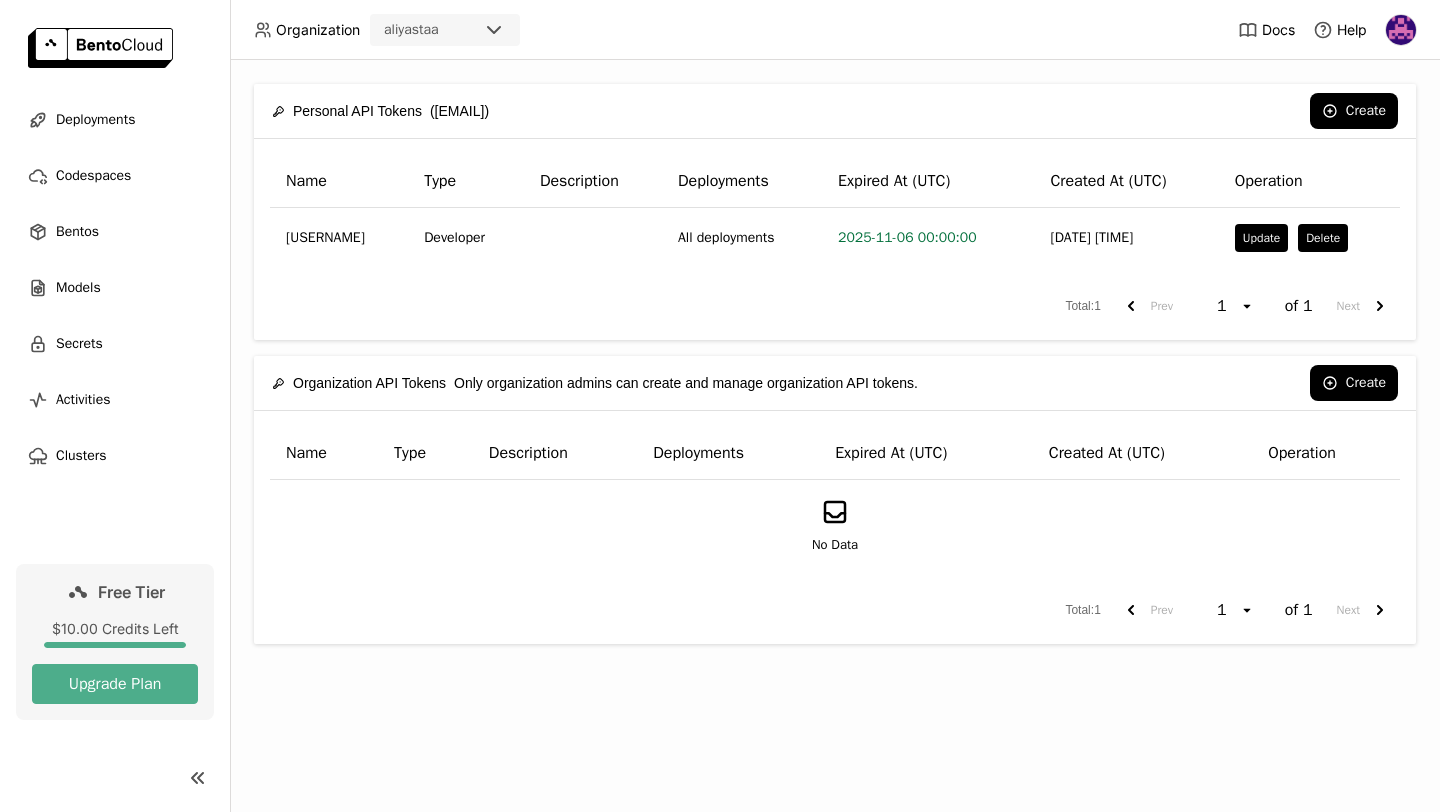 click at bounding box center (100, 48) 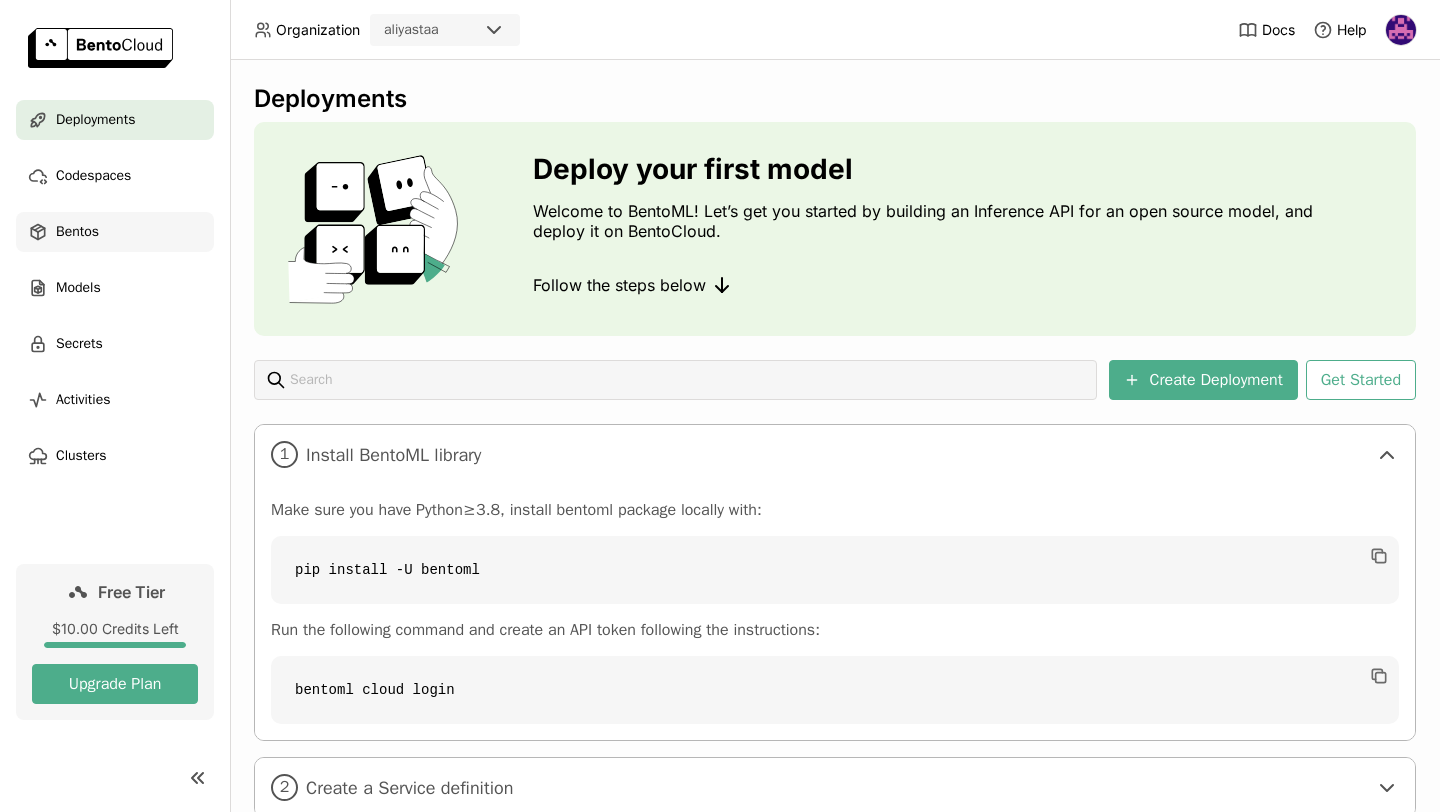 scroll, scrollTop: 137, scrollLeft: 0, axis: vertical 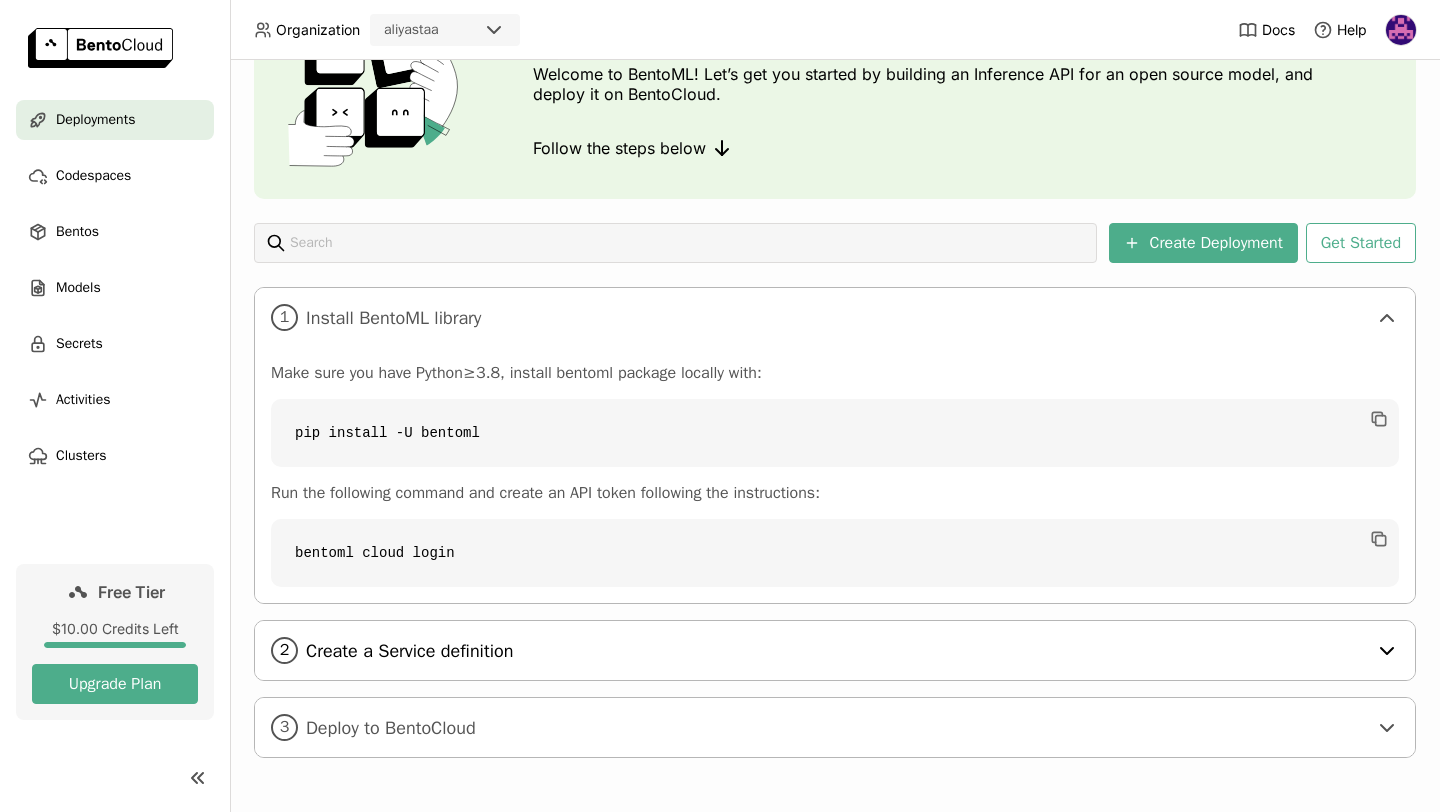 click on "Create a Service definition" at bounding box center (836, 651) 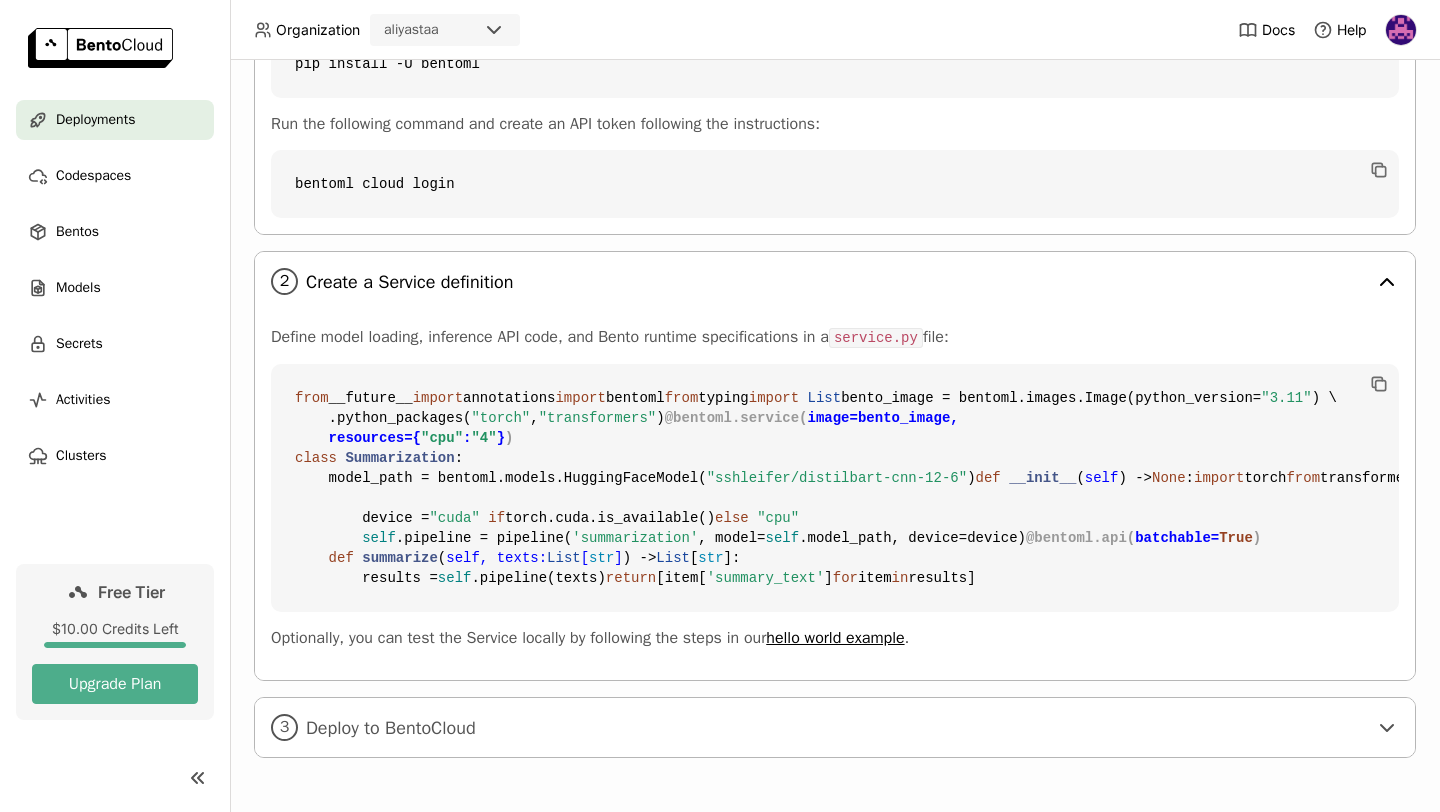 scroll, scrollTop: 866, scrollLeft: 0, axis: vertical 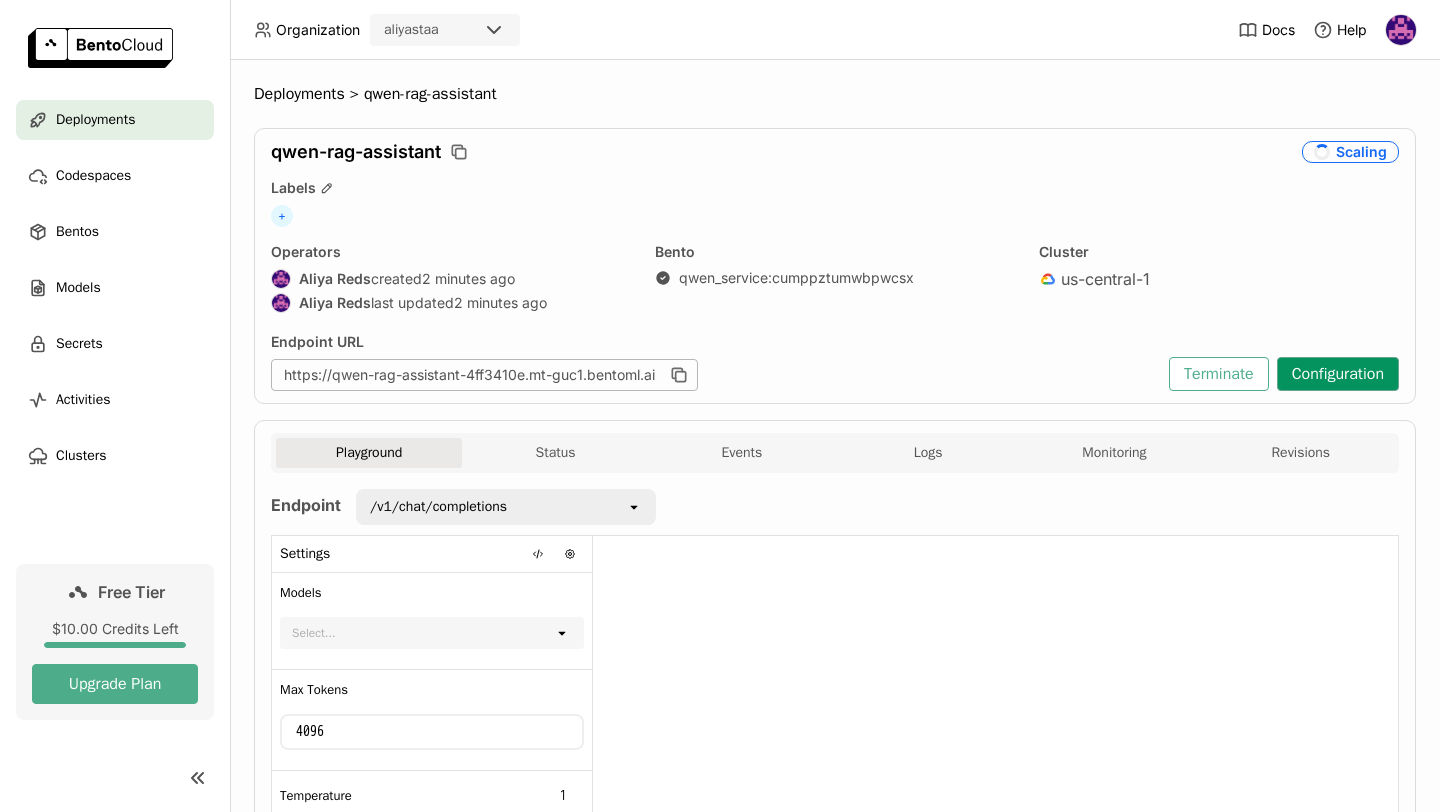 click on "Configuration" at bounding box center (1338, 374) 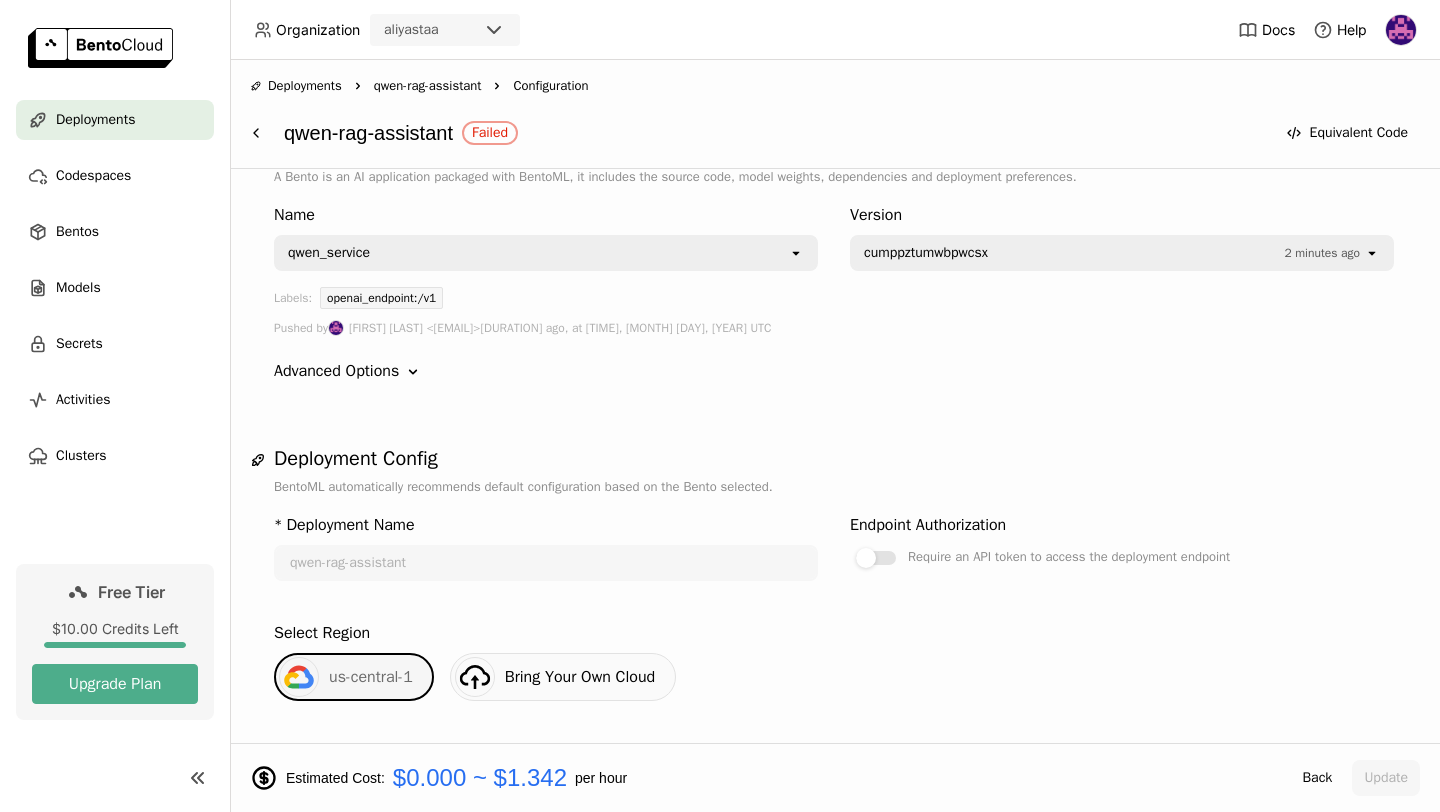 scroll, scrollTop: 0, scrollLeft: 0, axis: both 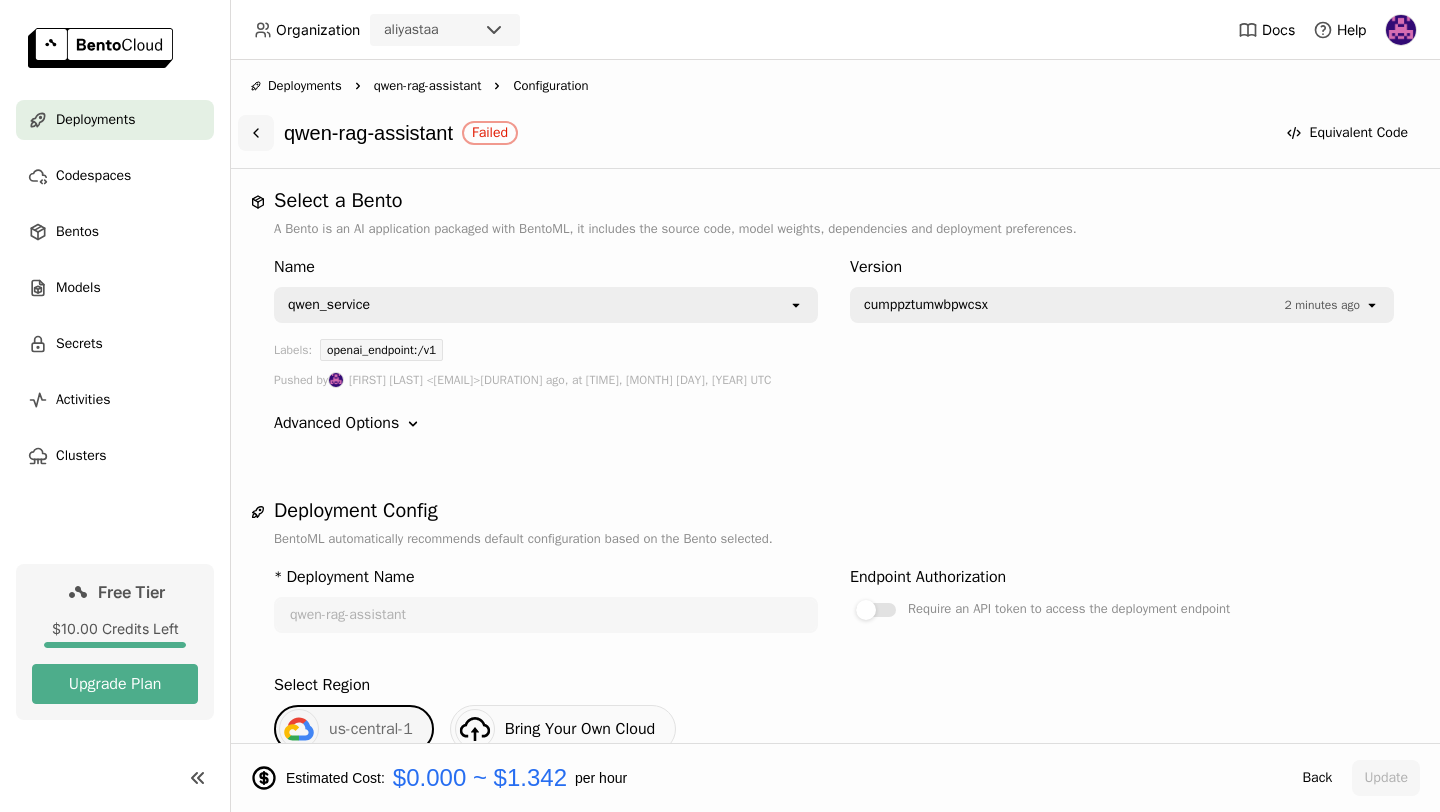 click 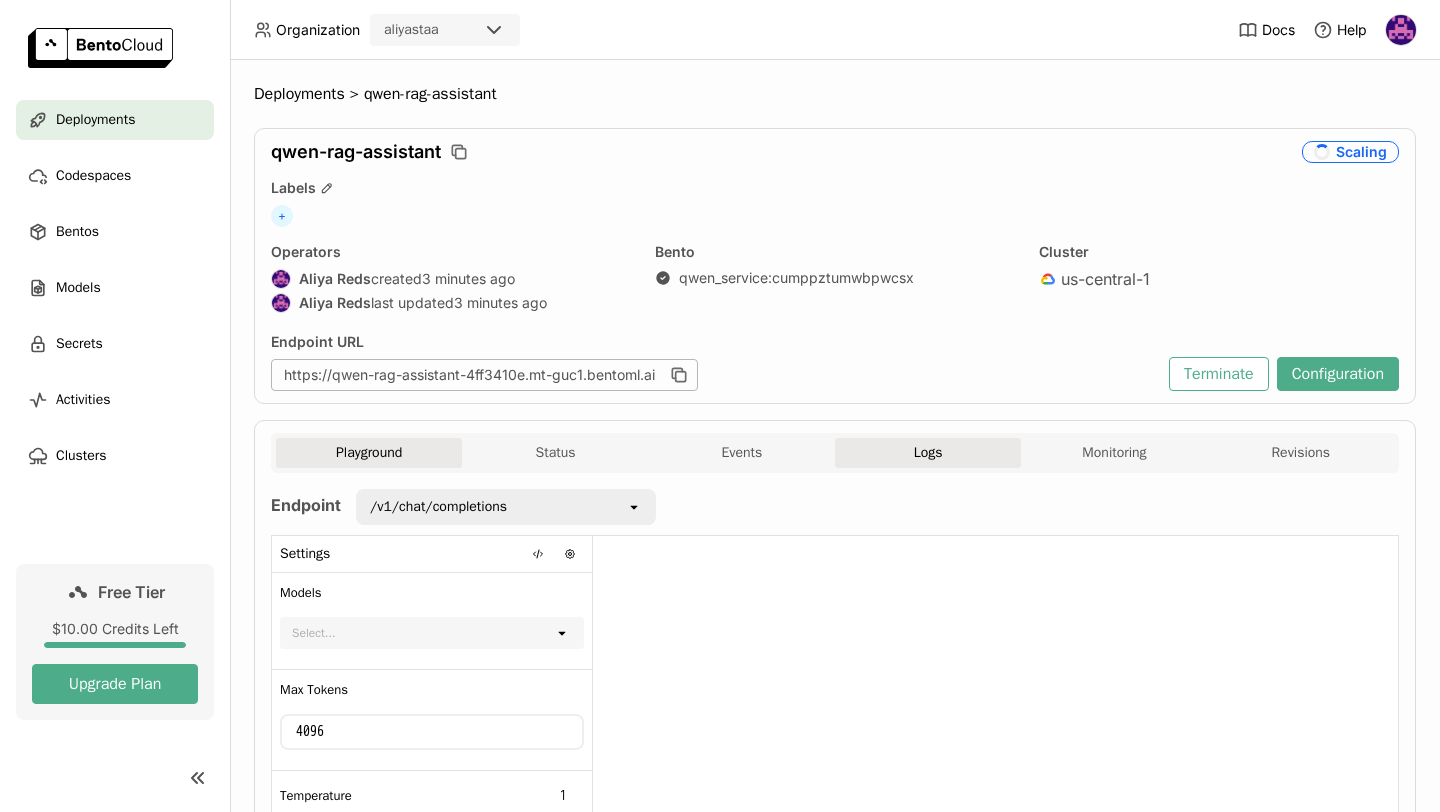 click on "Logs" at bounding box center (928, 453) 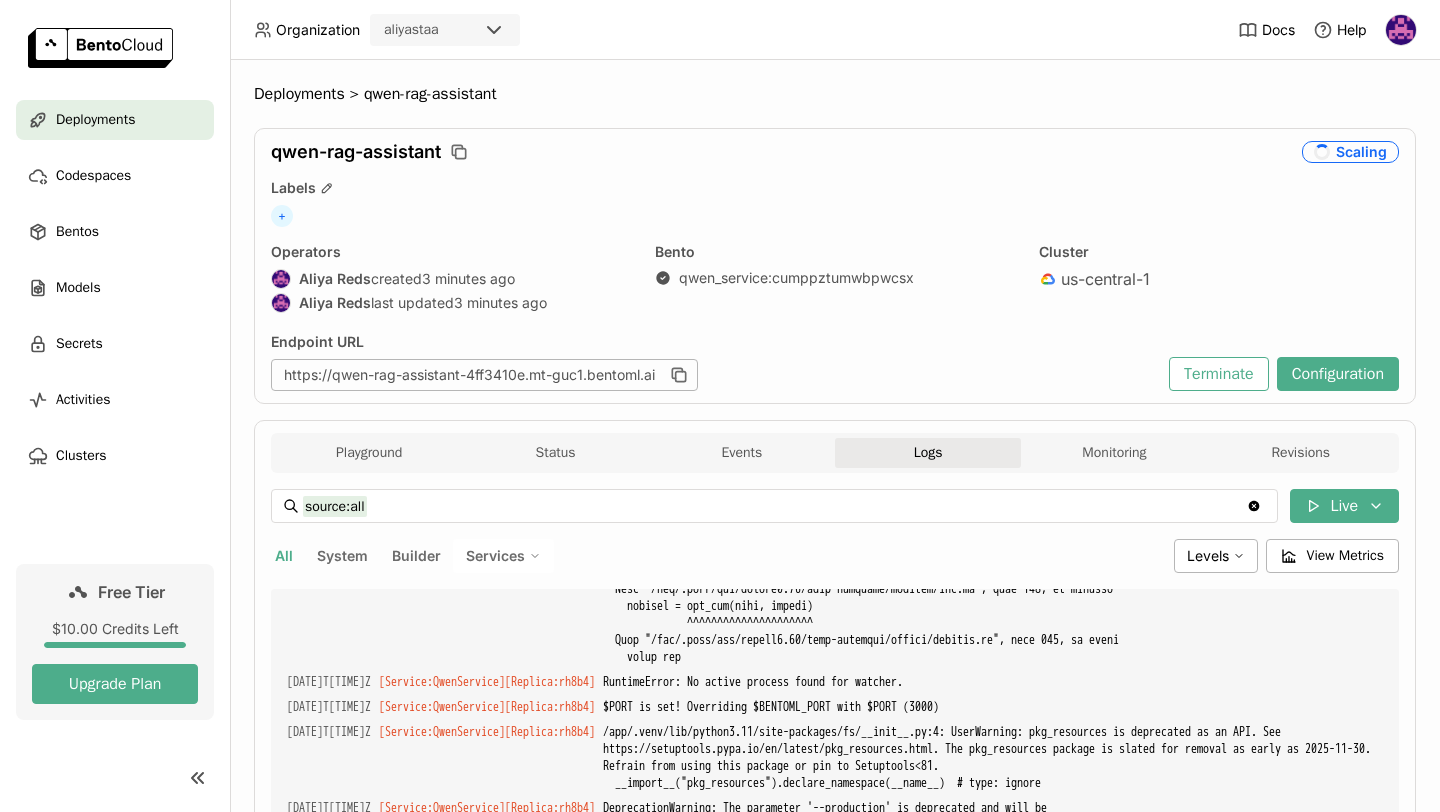 scroll, scrollTop: 8219, scrollLeft: 0, axis: vertical 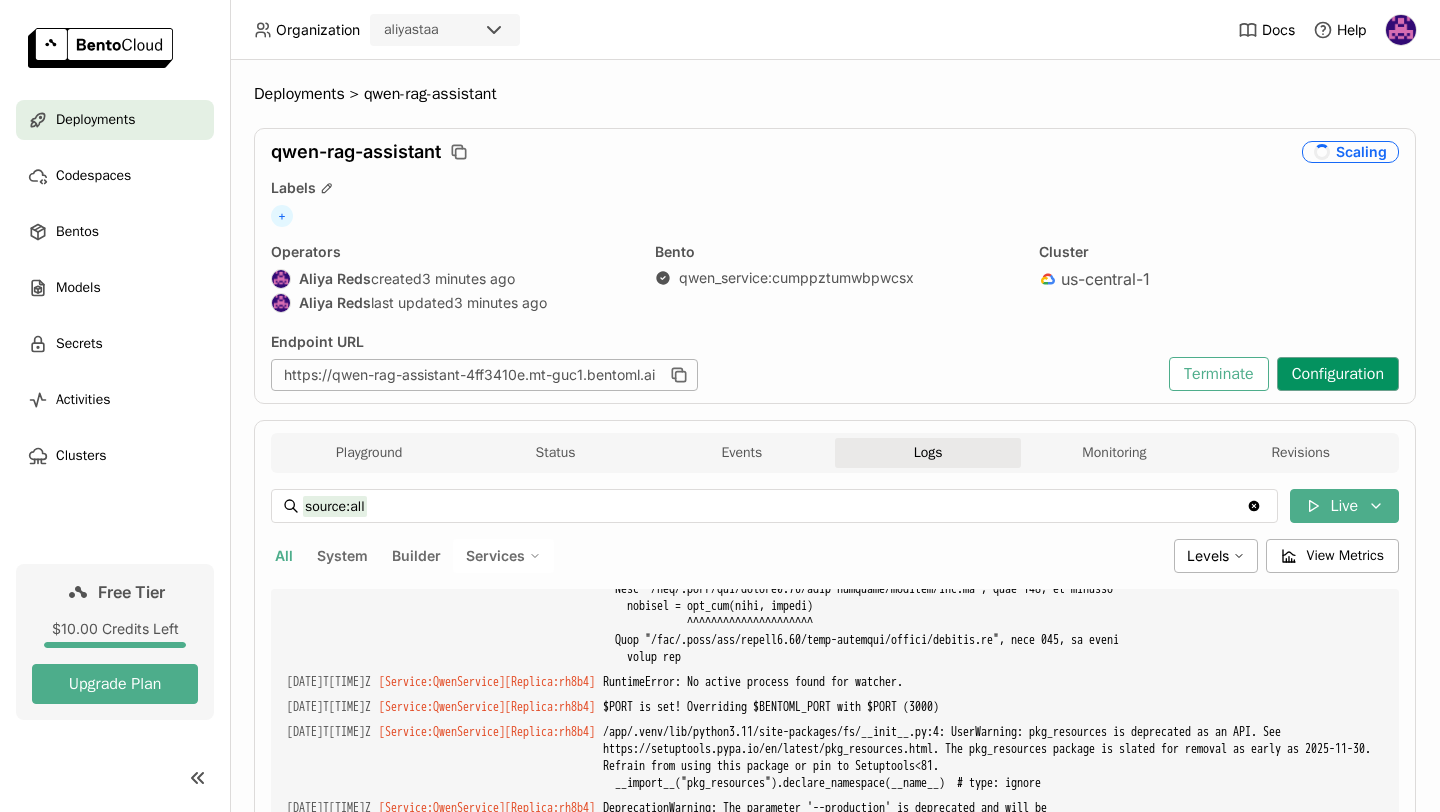 click on "Configuration" at bounding box center (1338, 374) 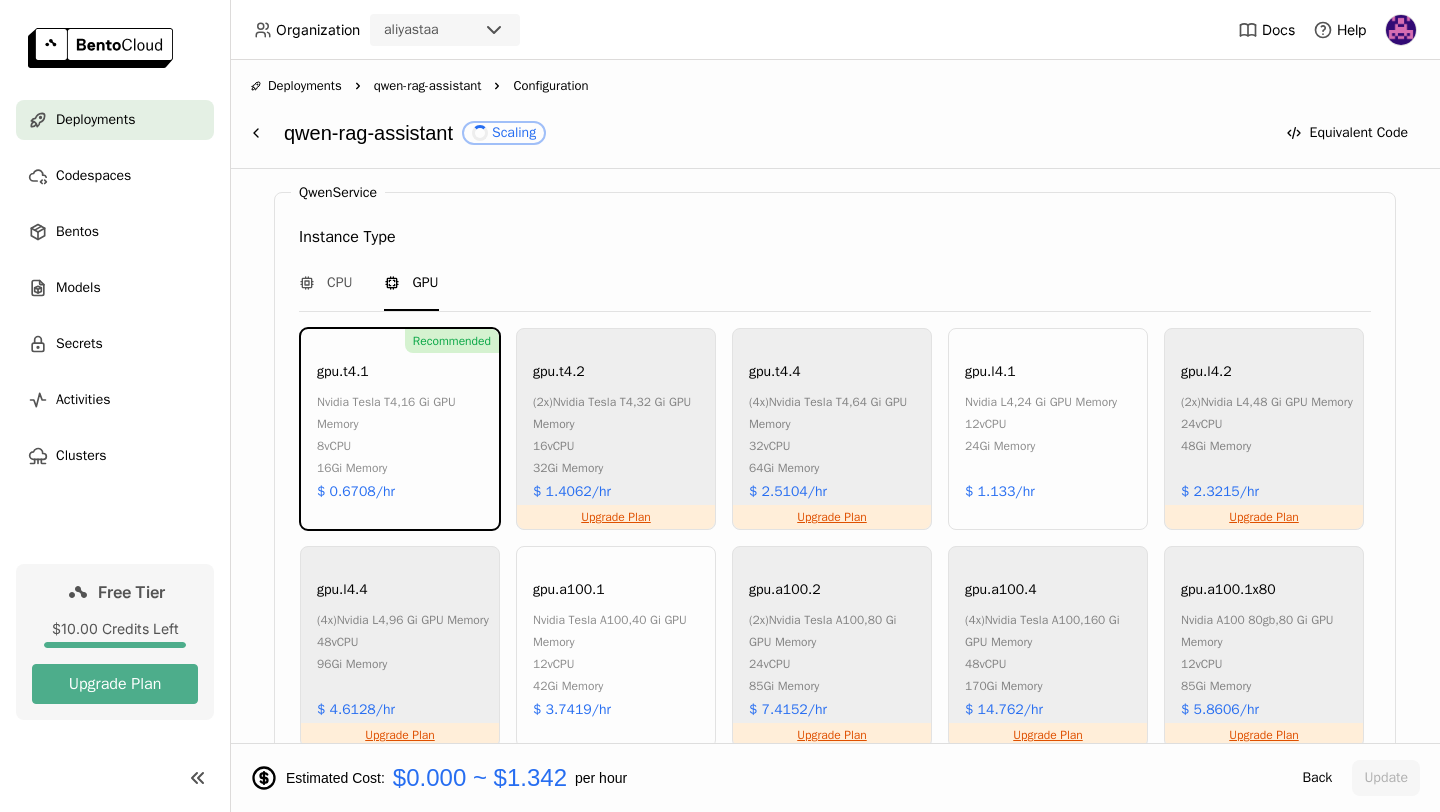 scroll, scrollTop: 952, scrollLeft: 0, axis: vertical 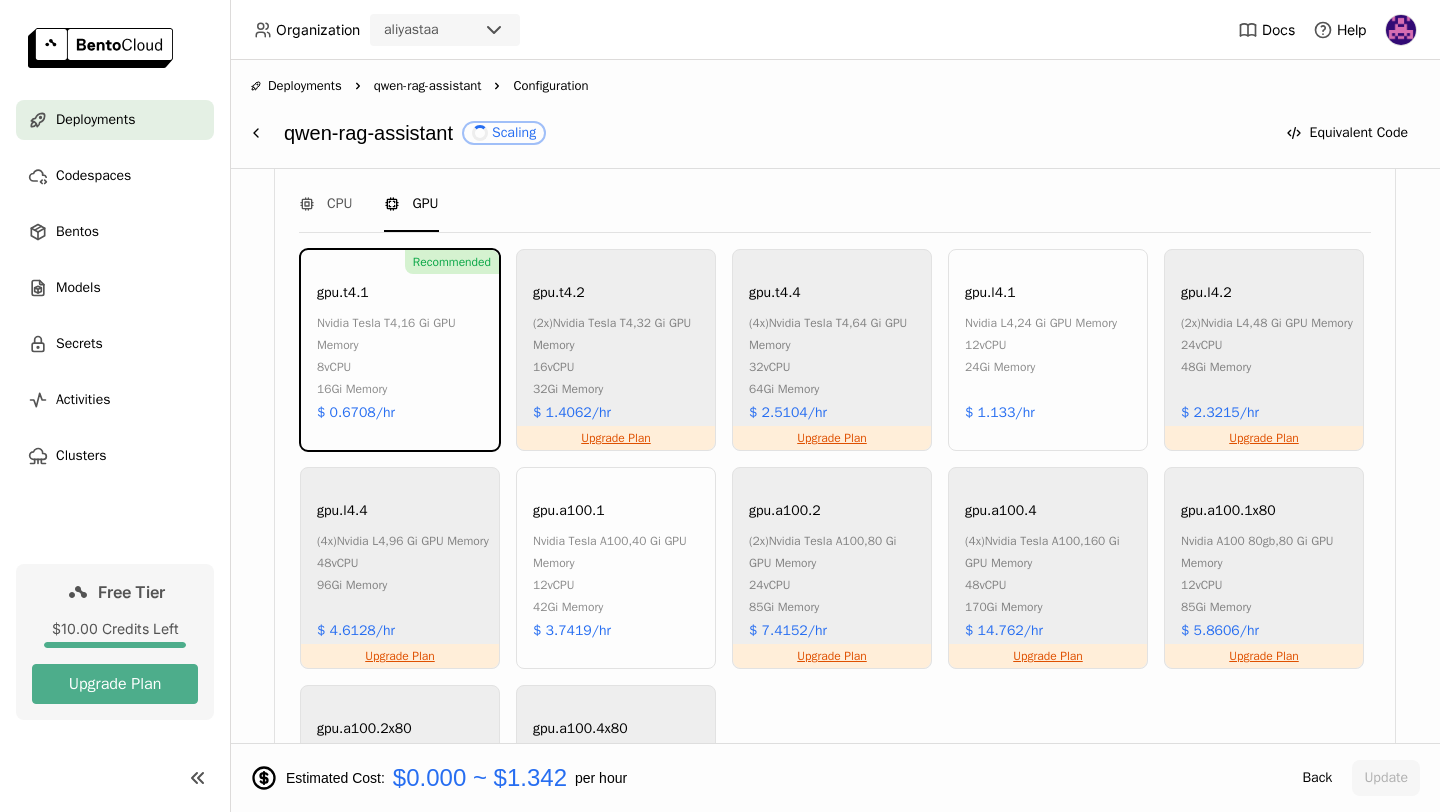 click on "gpu.a100.1 nvidia tesla a100 ,  40 Gi   GPU Memory 12  vCPU 42Gi   Memory $ 3.7419/hr" at bounding box center (616, 568) 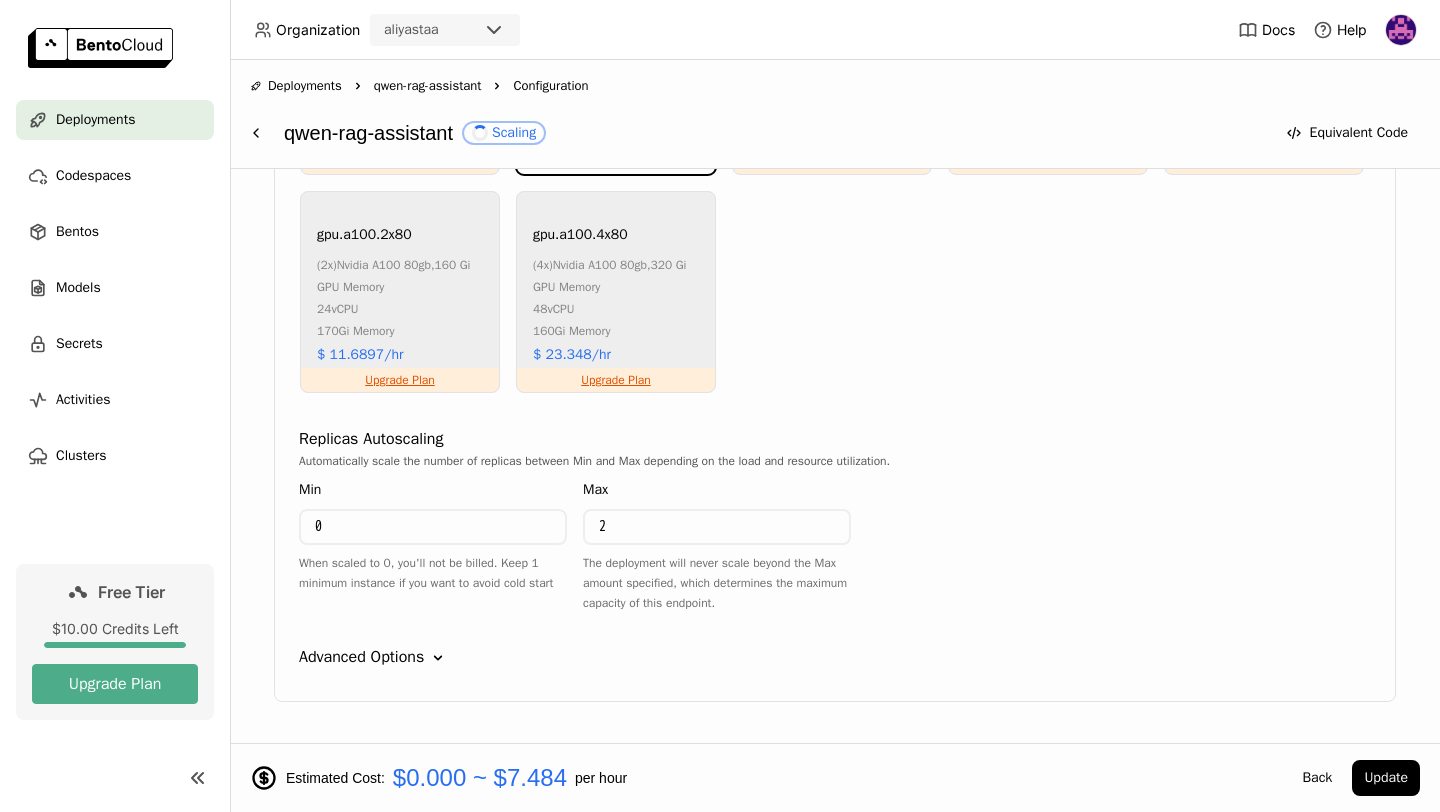 scroll, scrollTop: 1504, scrollLeft: 0, axis: vertical 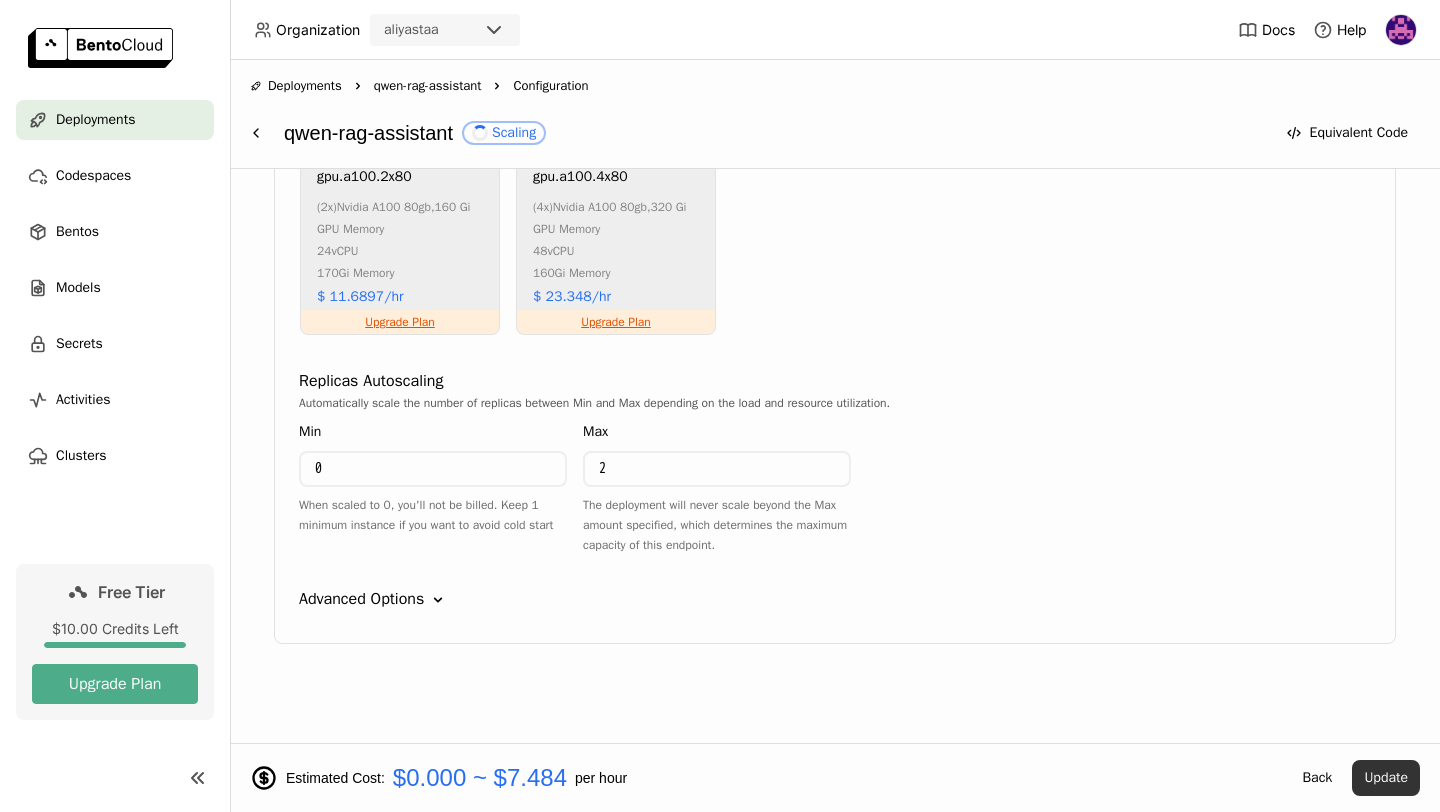 click on "Update" at bounding box center [1386, 778] 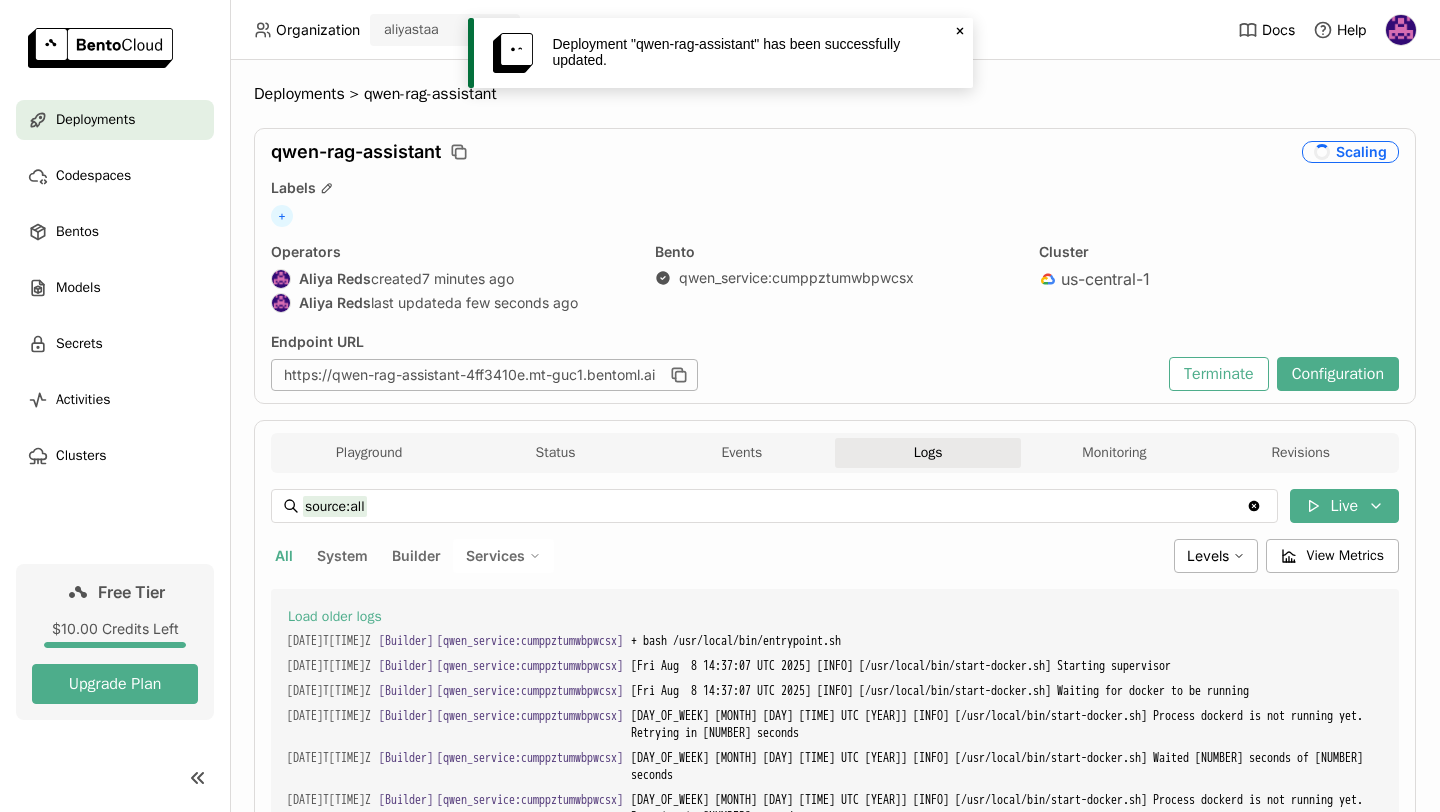 scroll, scrollTop: 0, scrollLeft: 0, axis: both 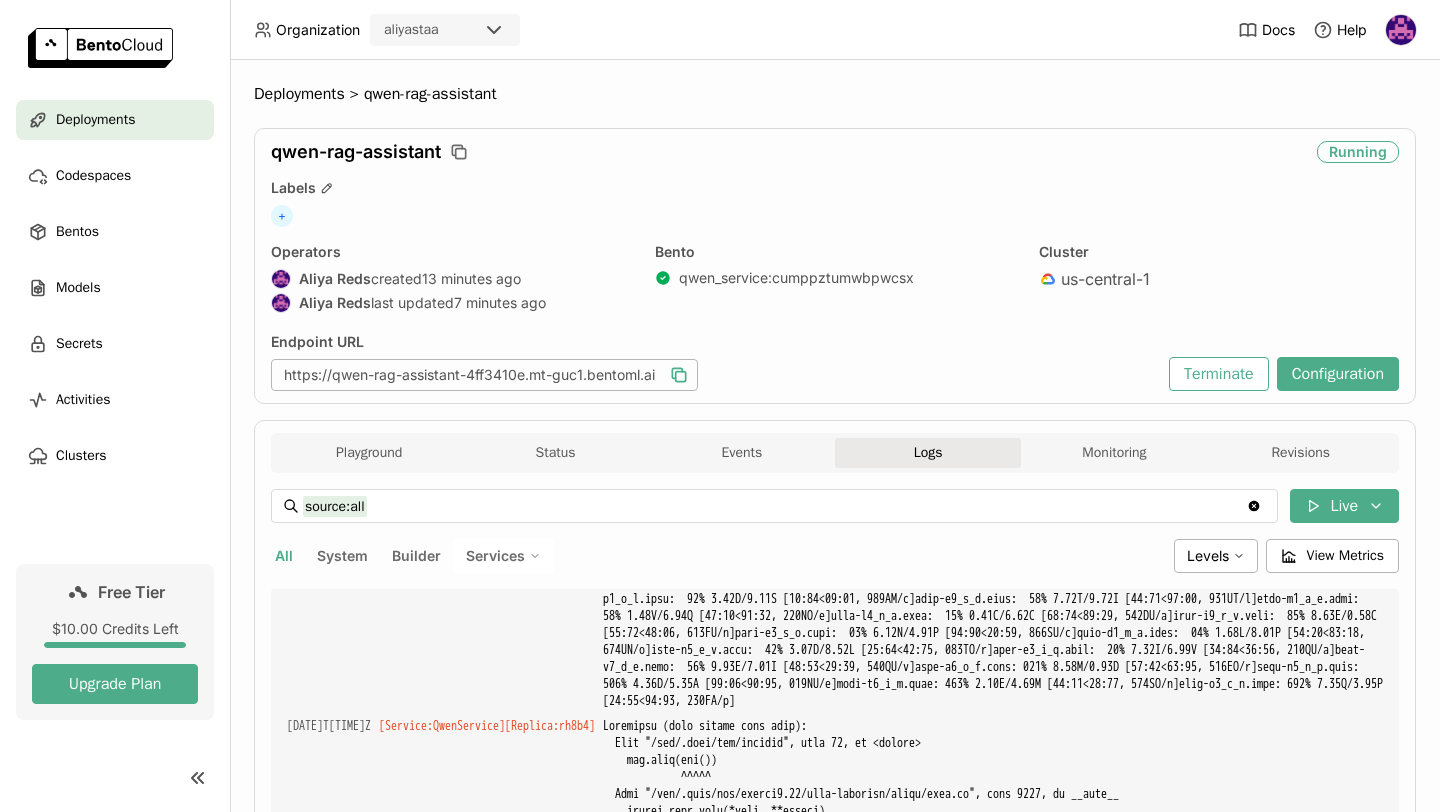 click 